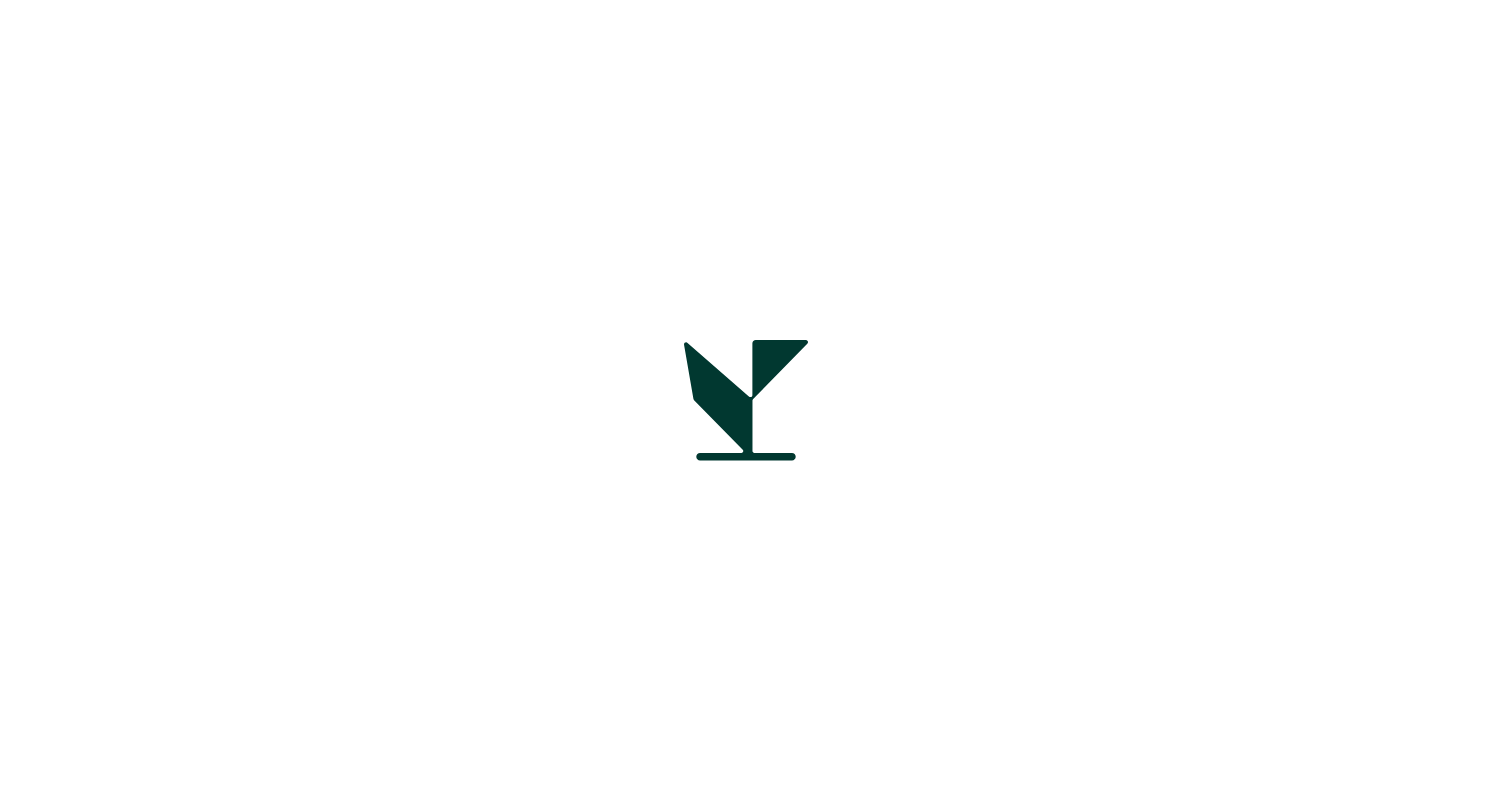 scroll, scrollTop: 0, scrollLeft: 0, axis: both 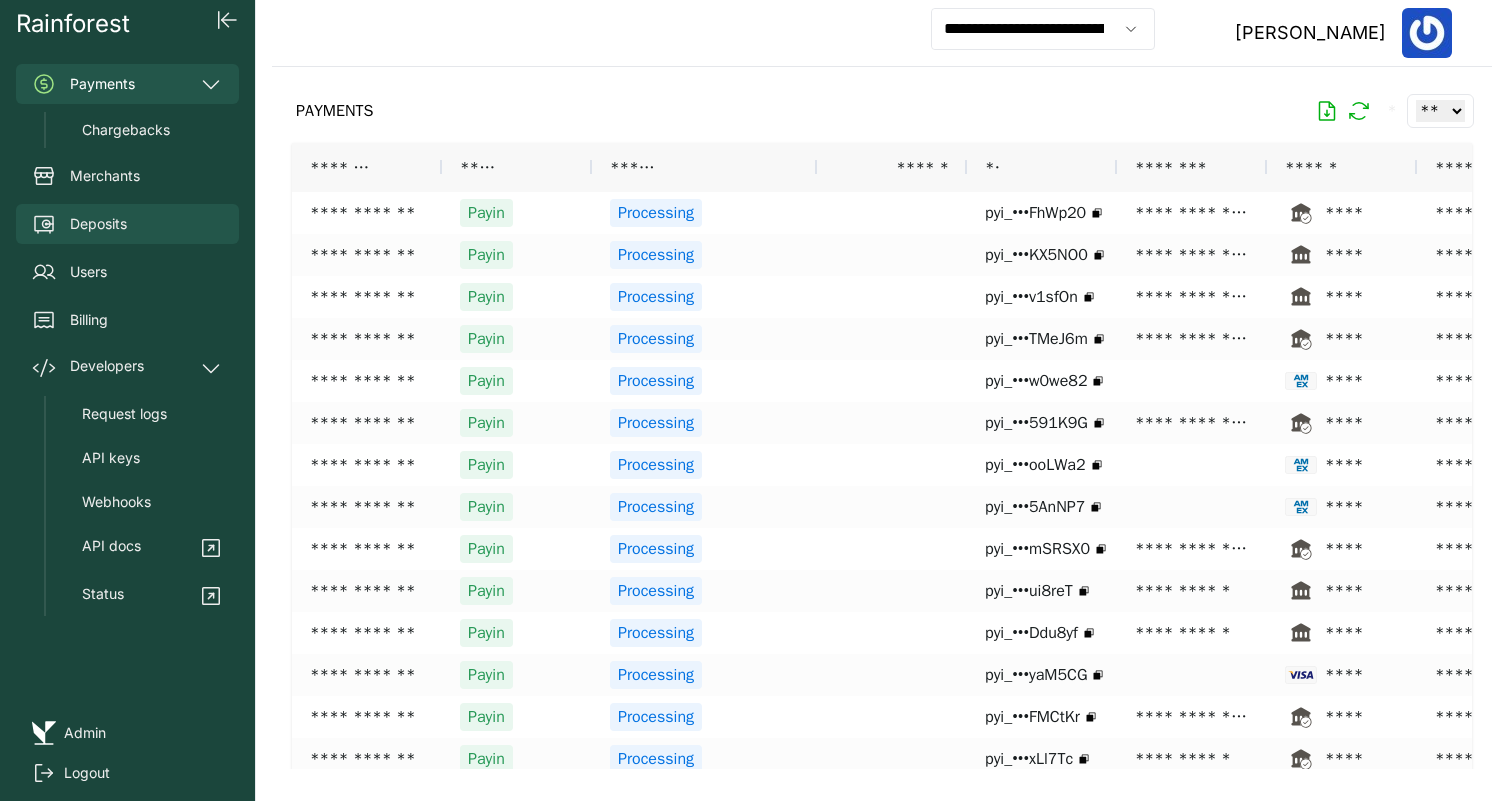 click on "Deposits" at bounding box center (127, 224) 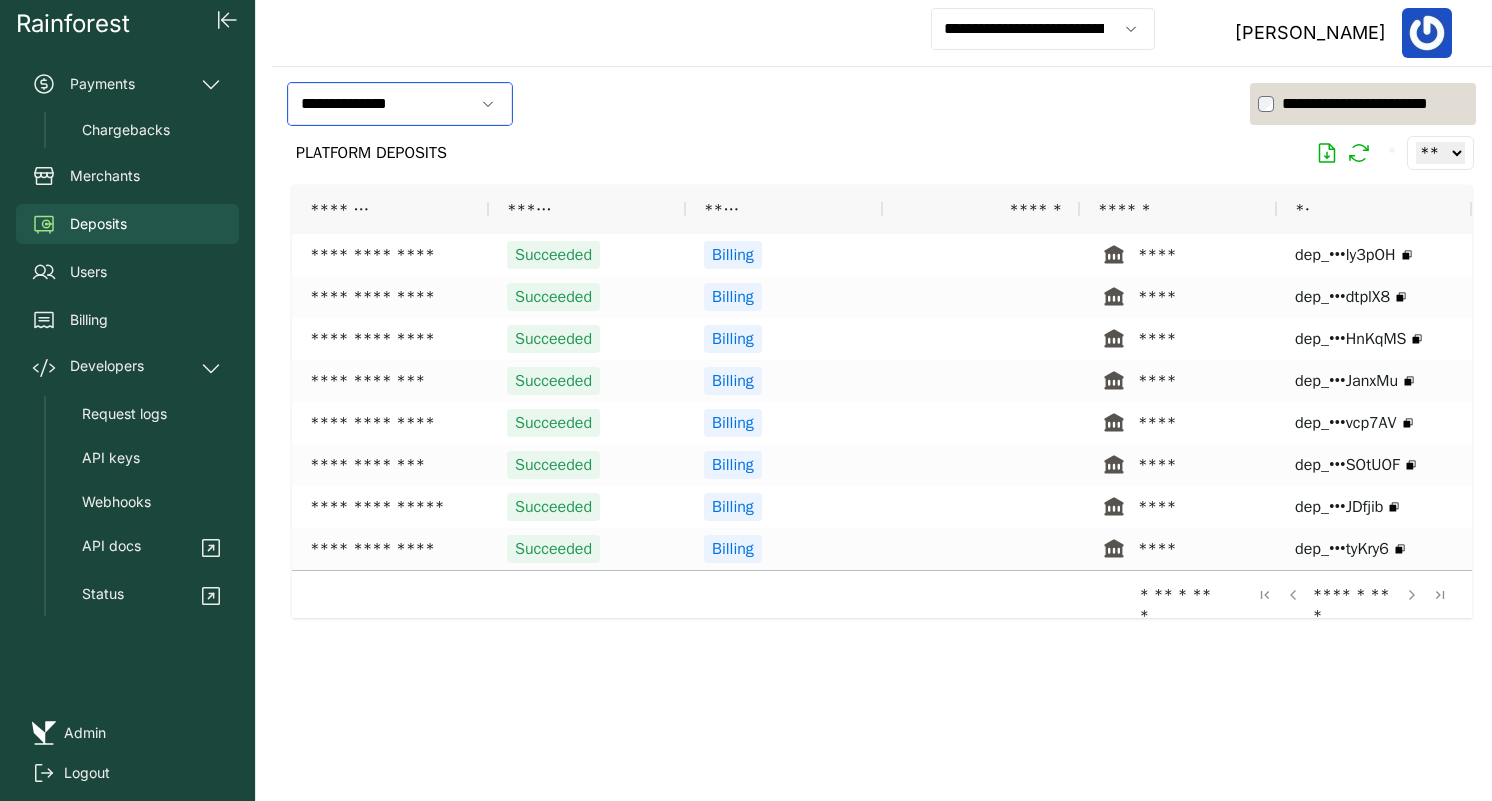 click on "**********" at bounding box center (381, 104) 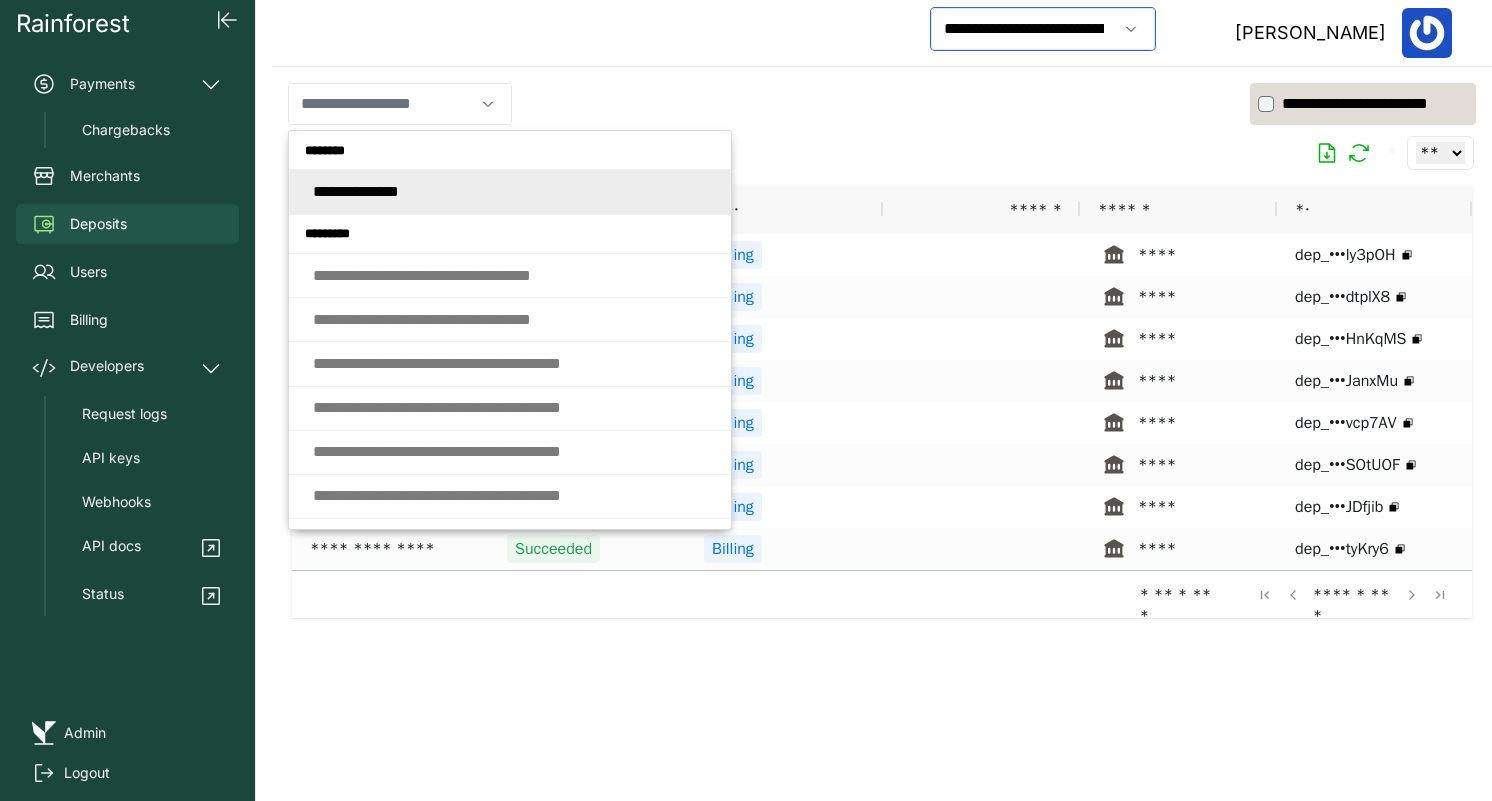 type 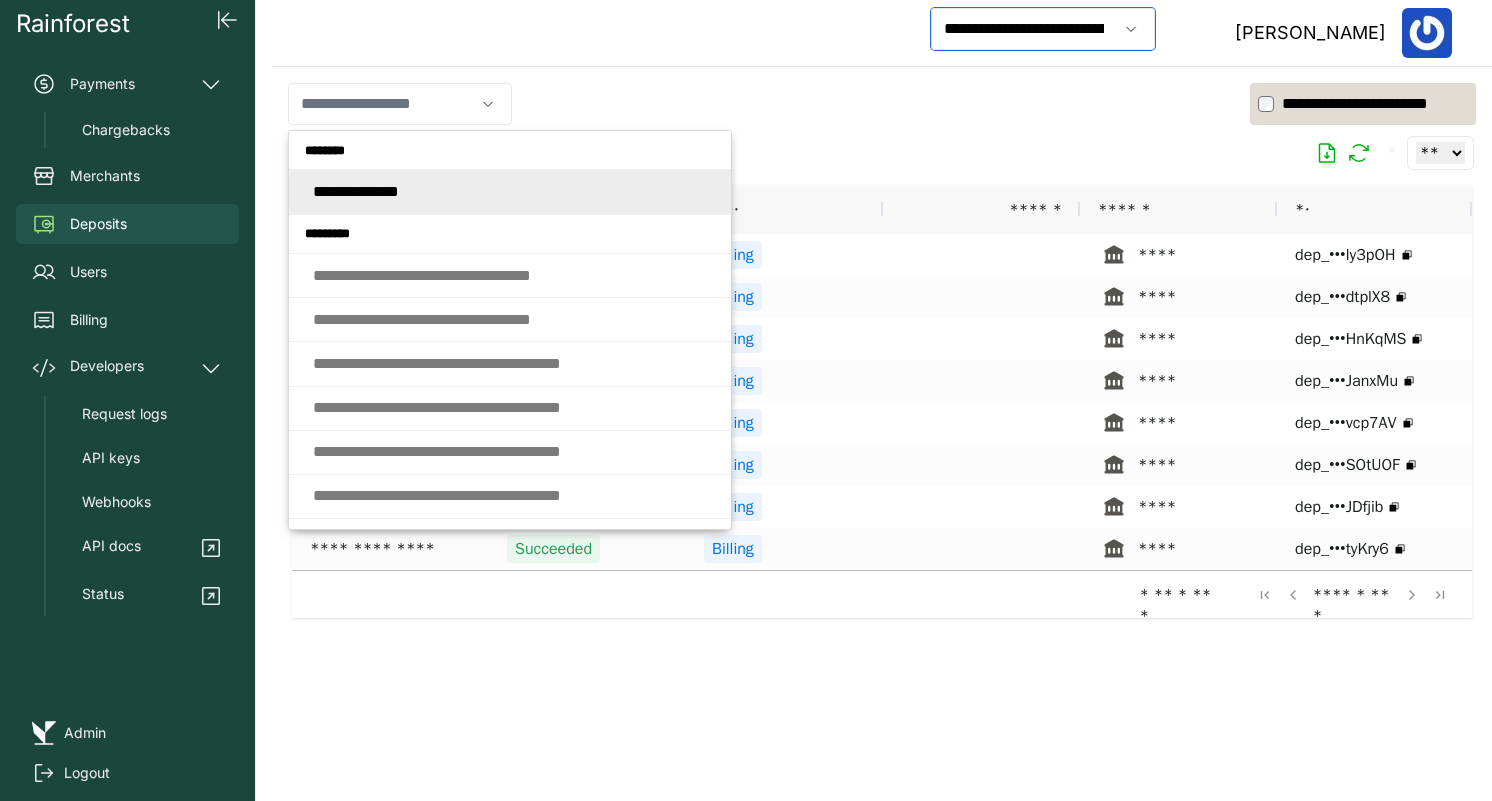 type on "**********" 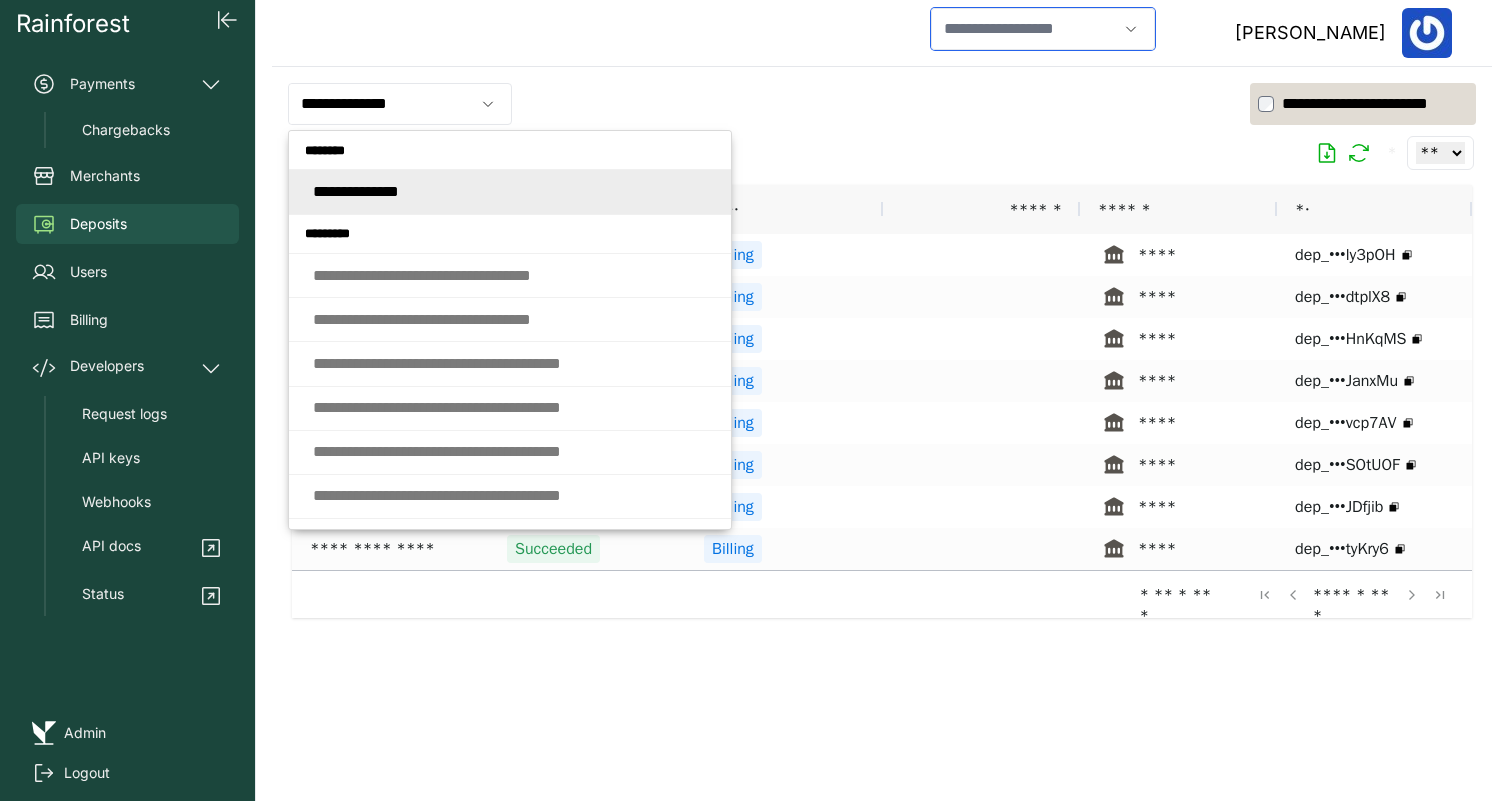click at bounding box center [1024, 29] 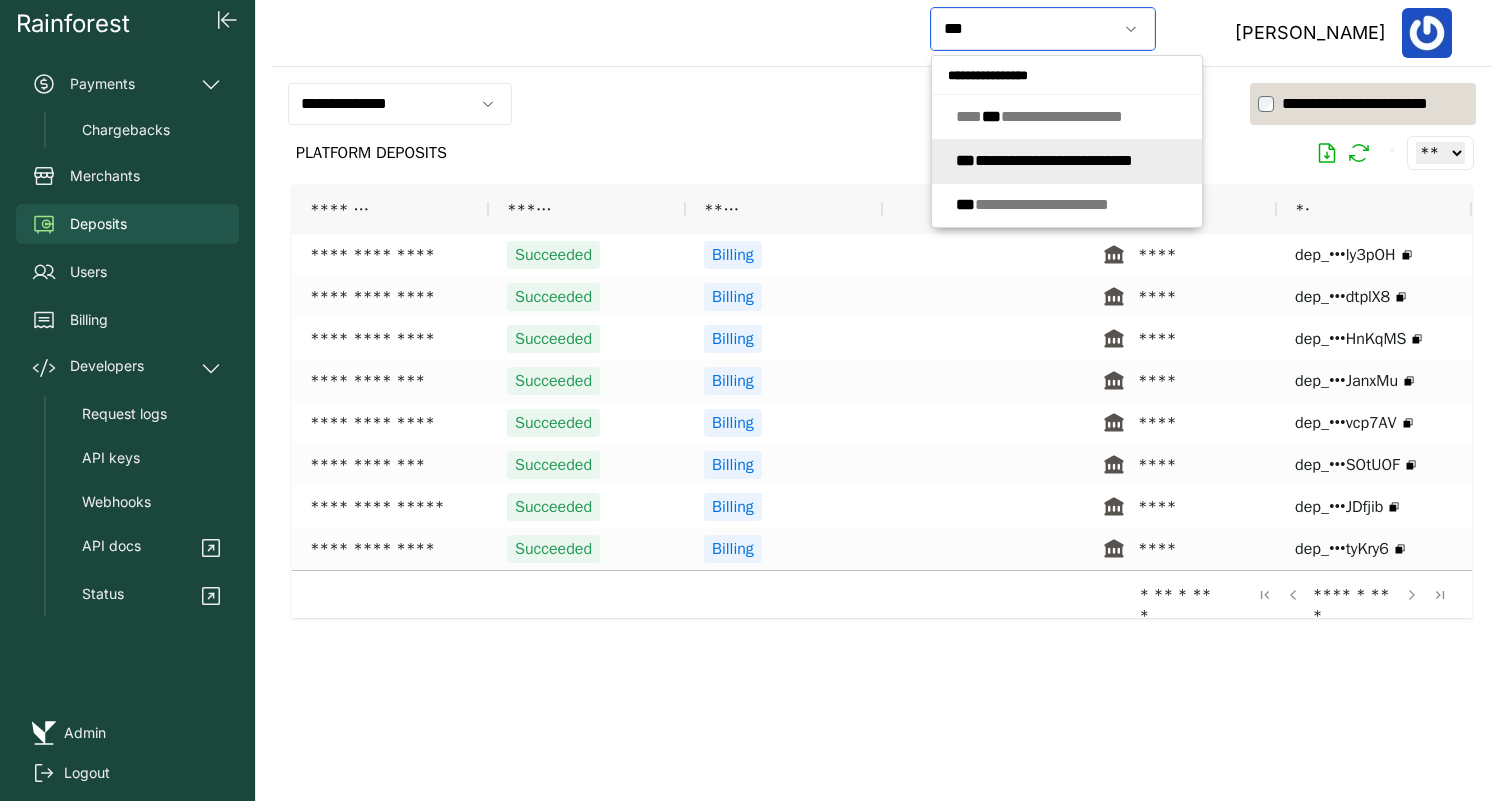 click on "**********" 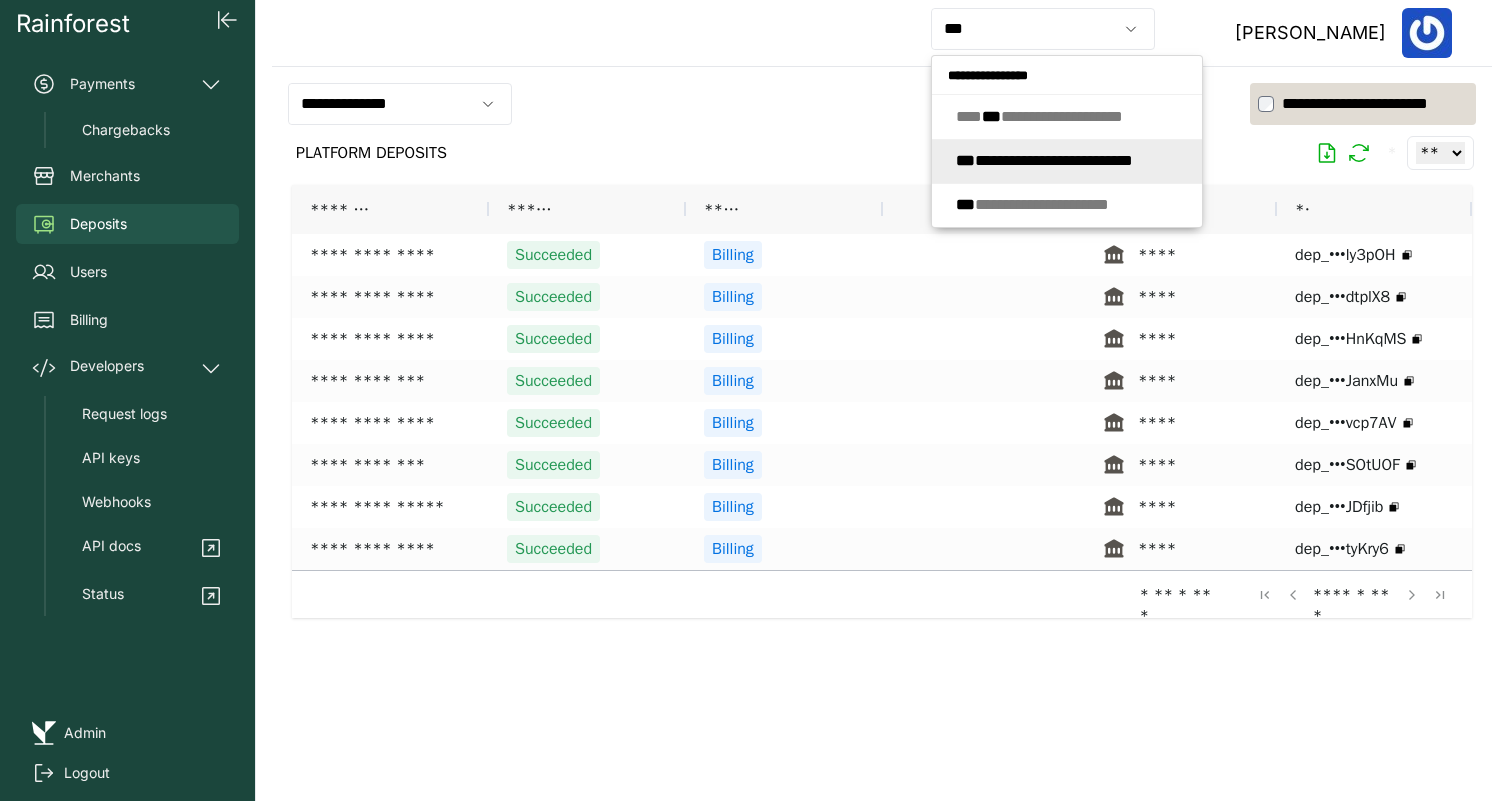 type on "**********" 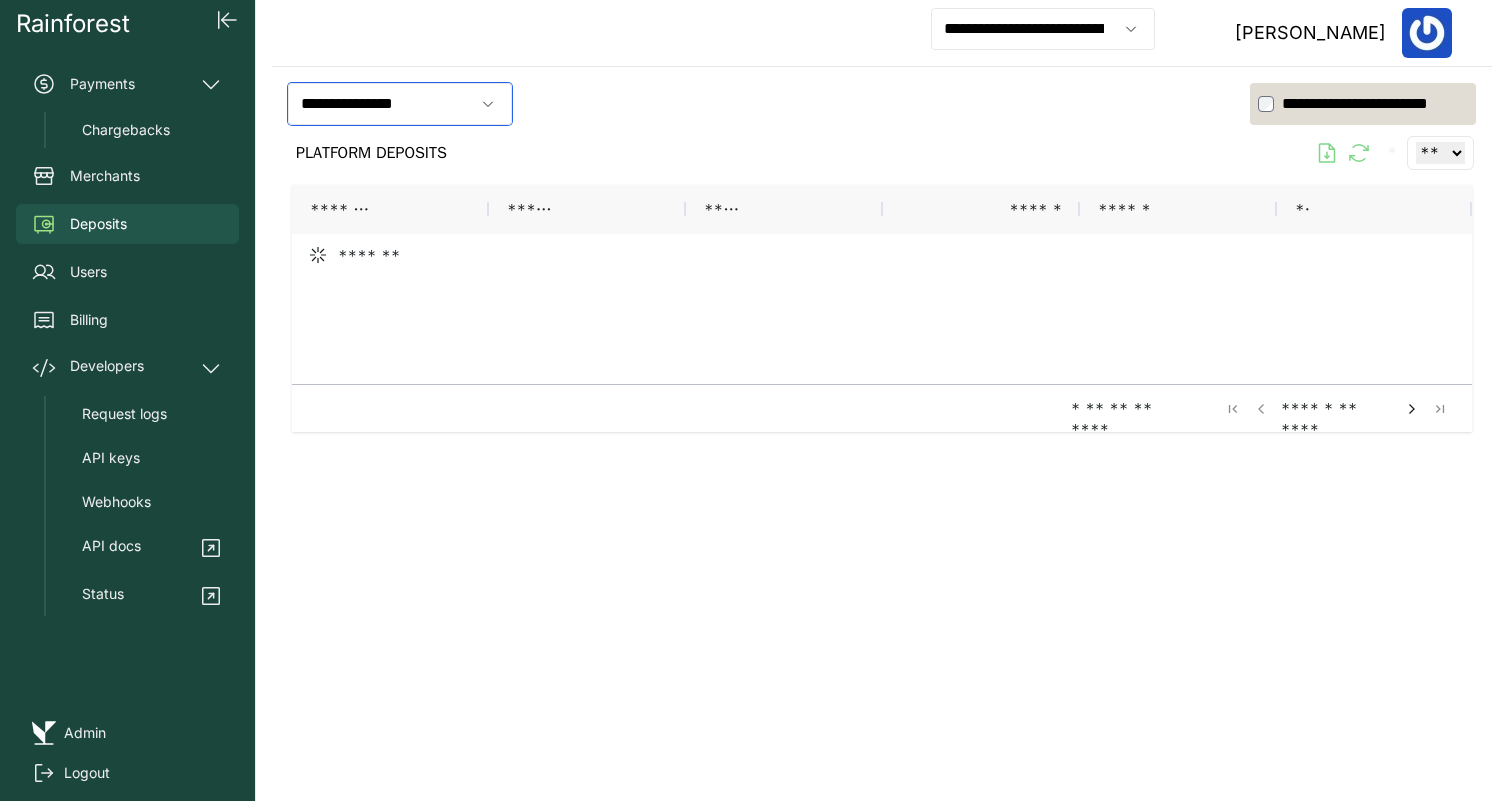 click on "**********" at bounding box center [381, 104] 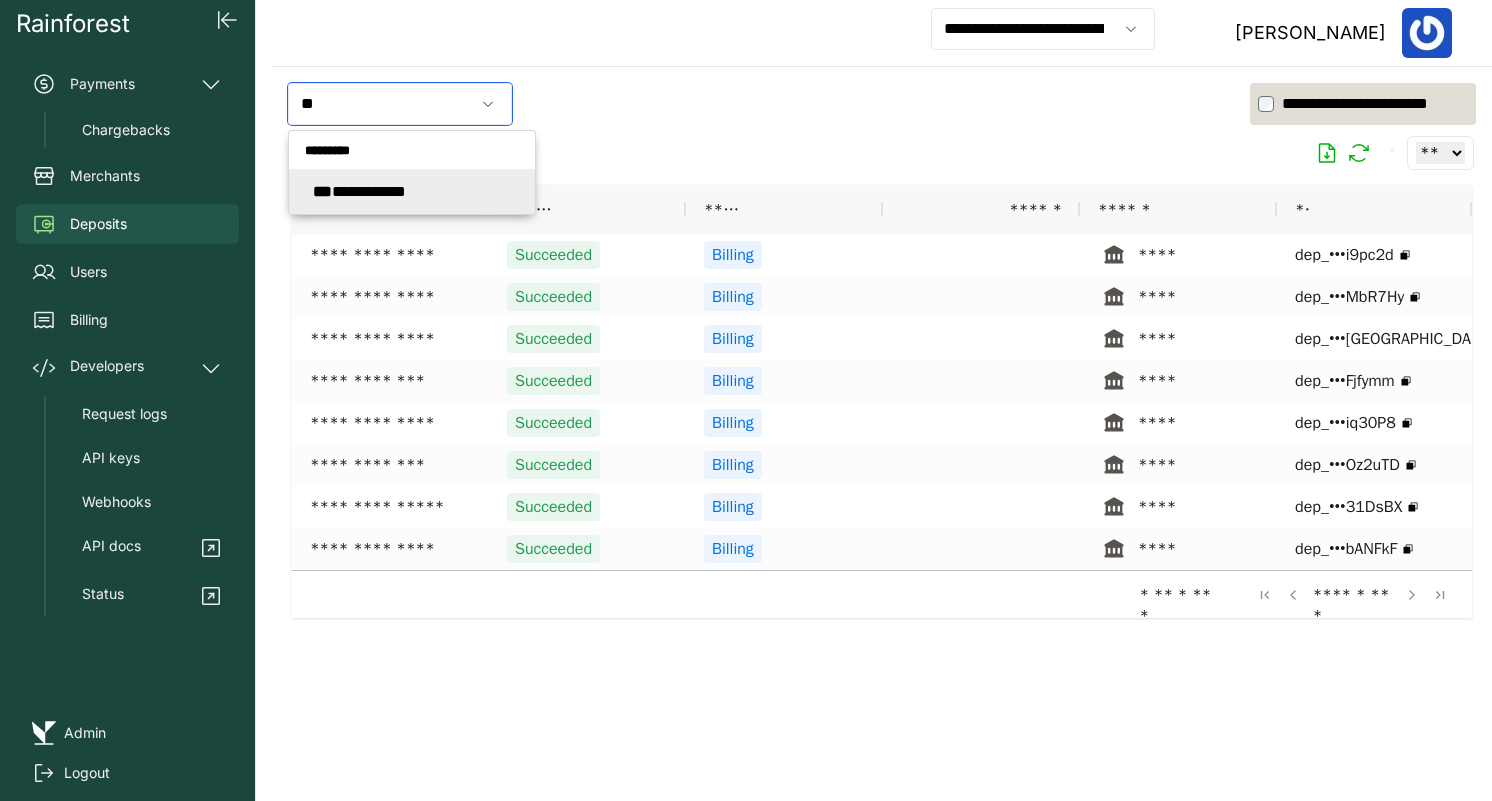 type on "*" 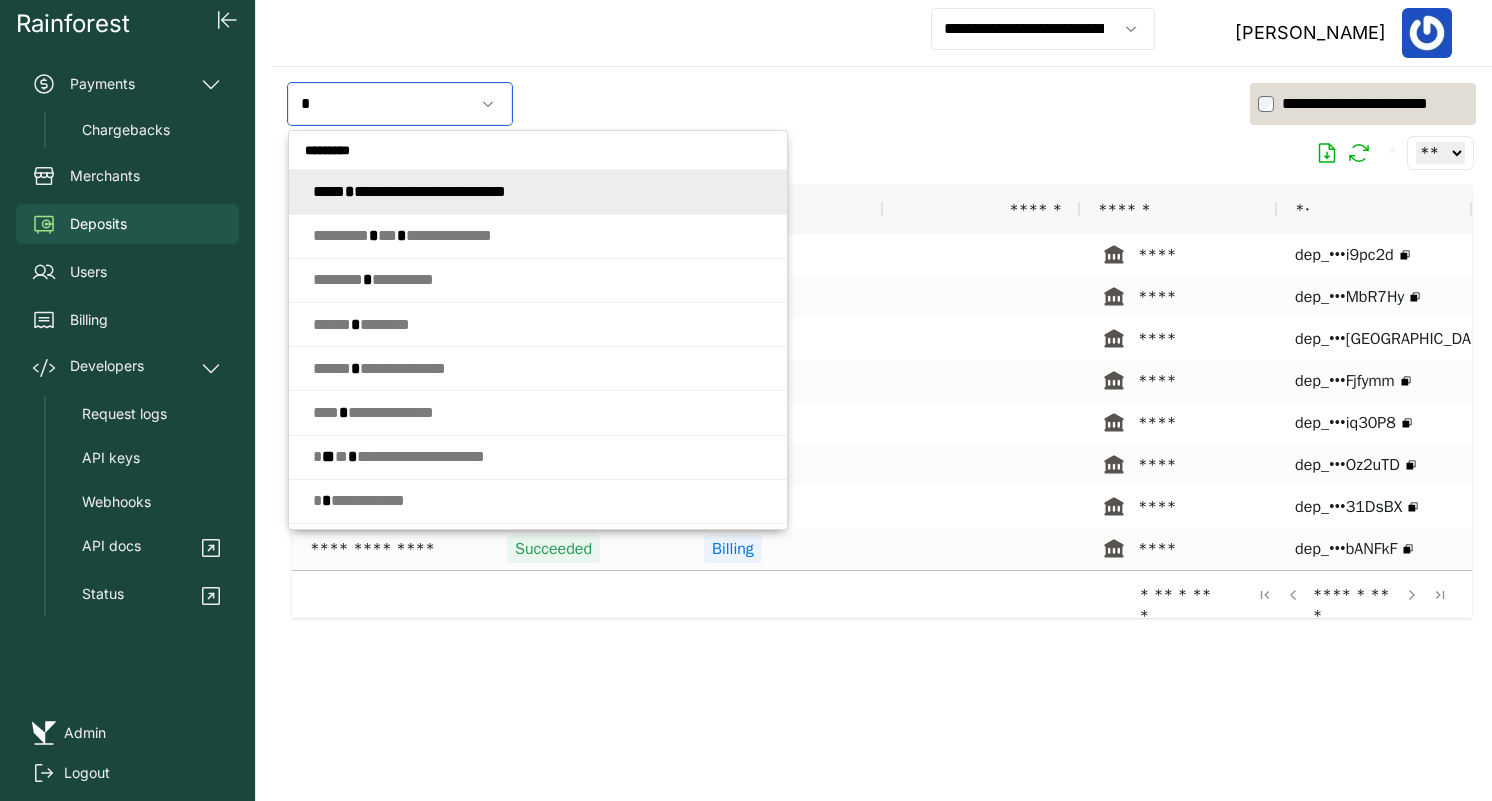 type 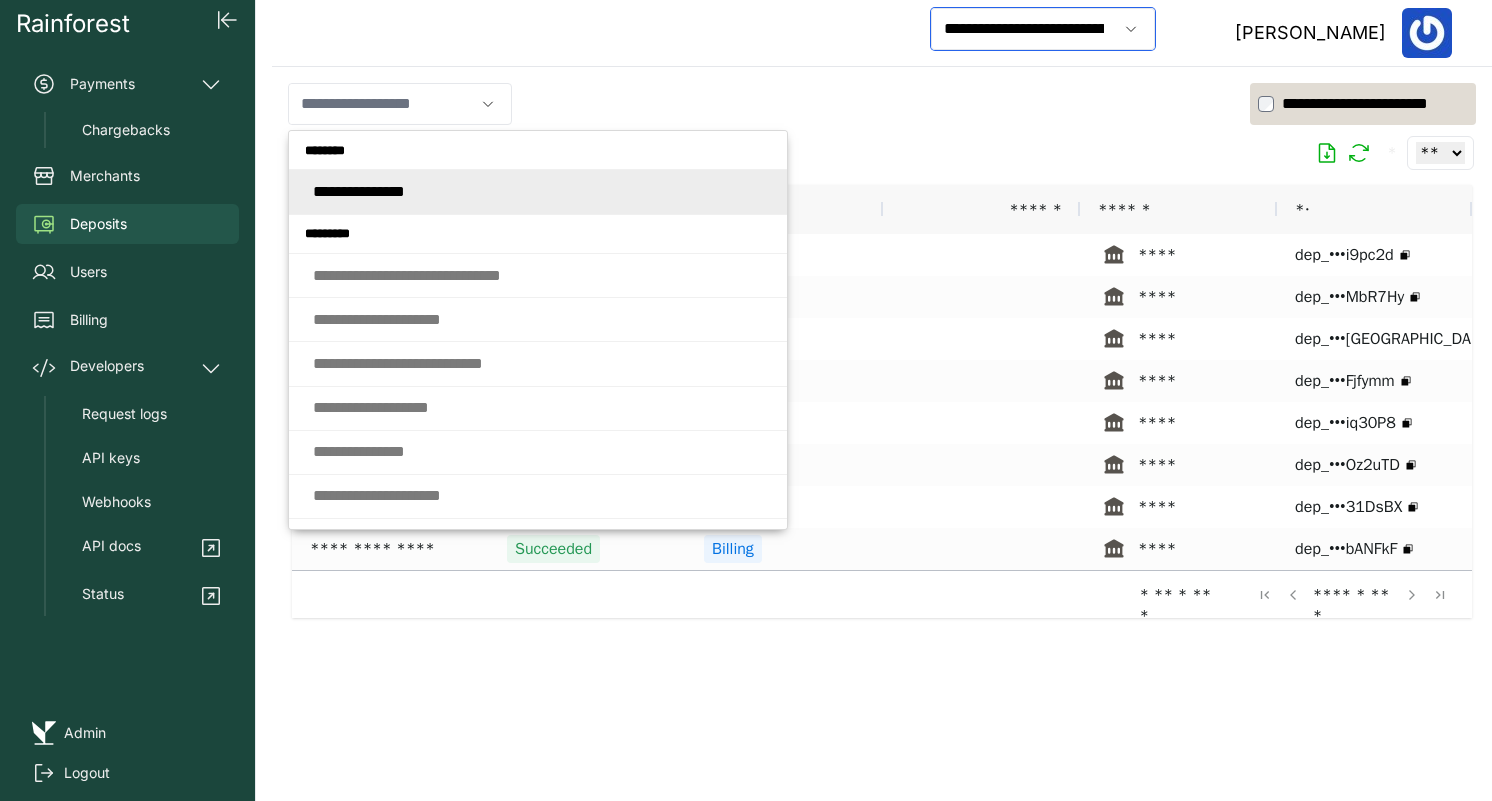 type 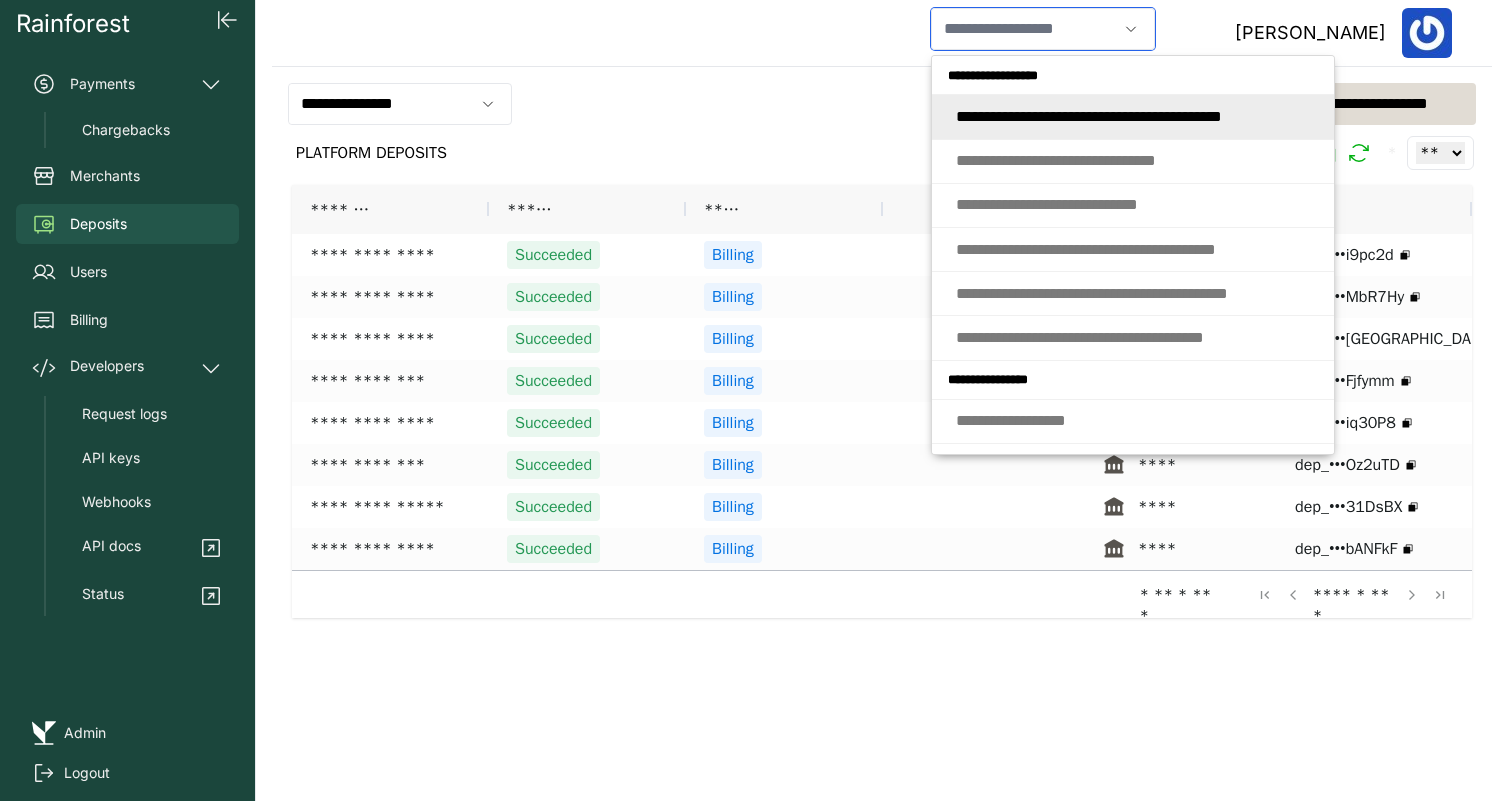 click at bounding box center [1024, 29] 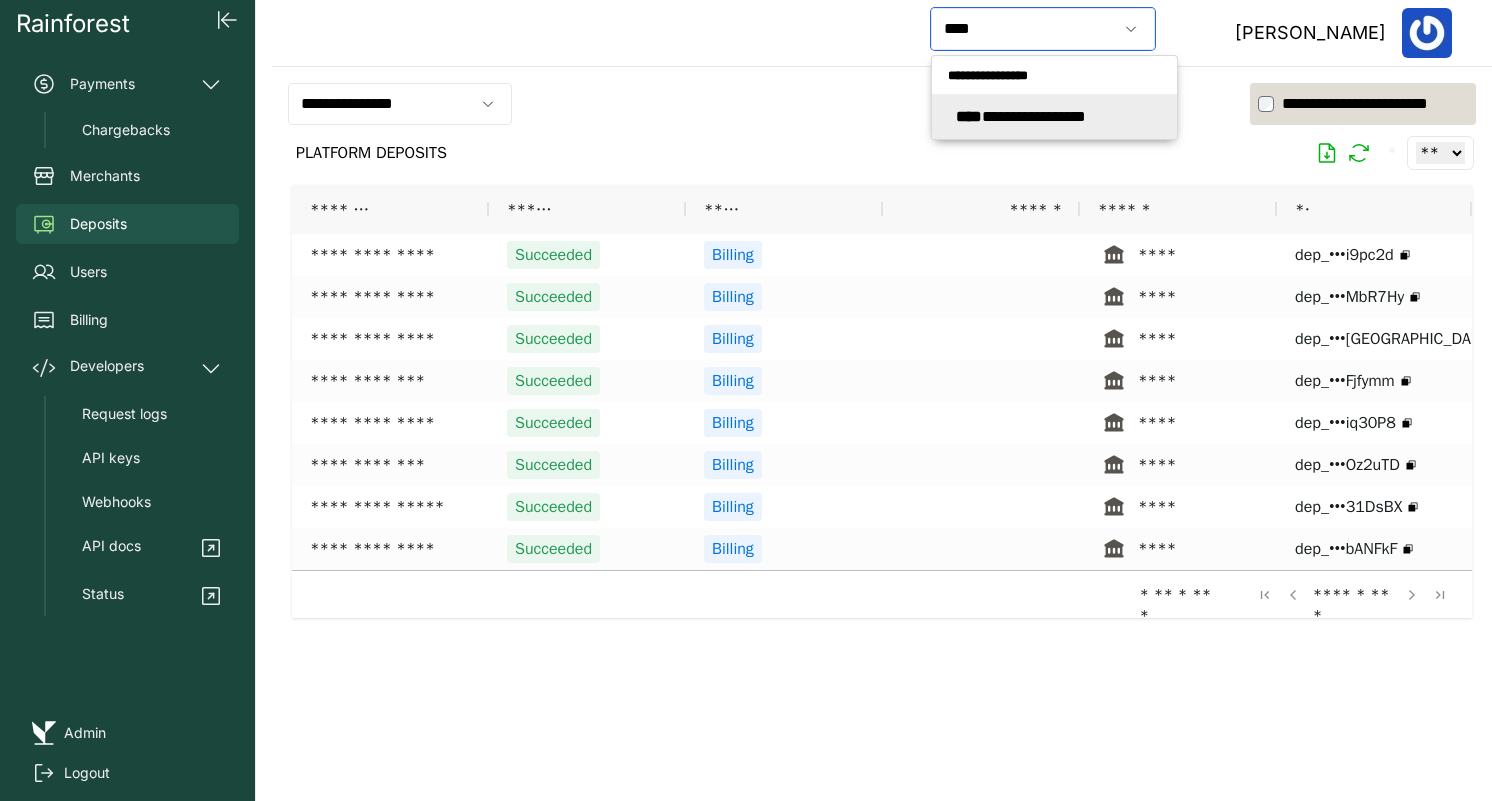 click on "**********" at bounding box center [1021, 116] 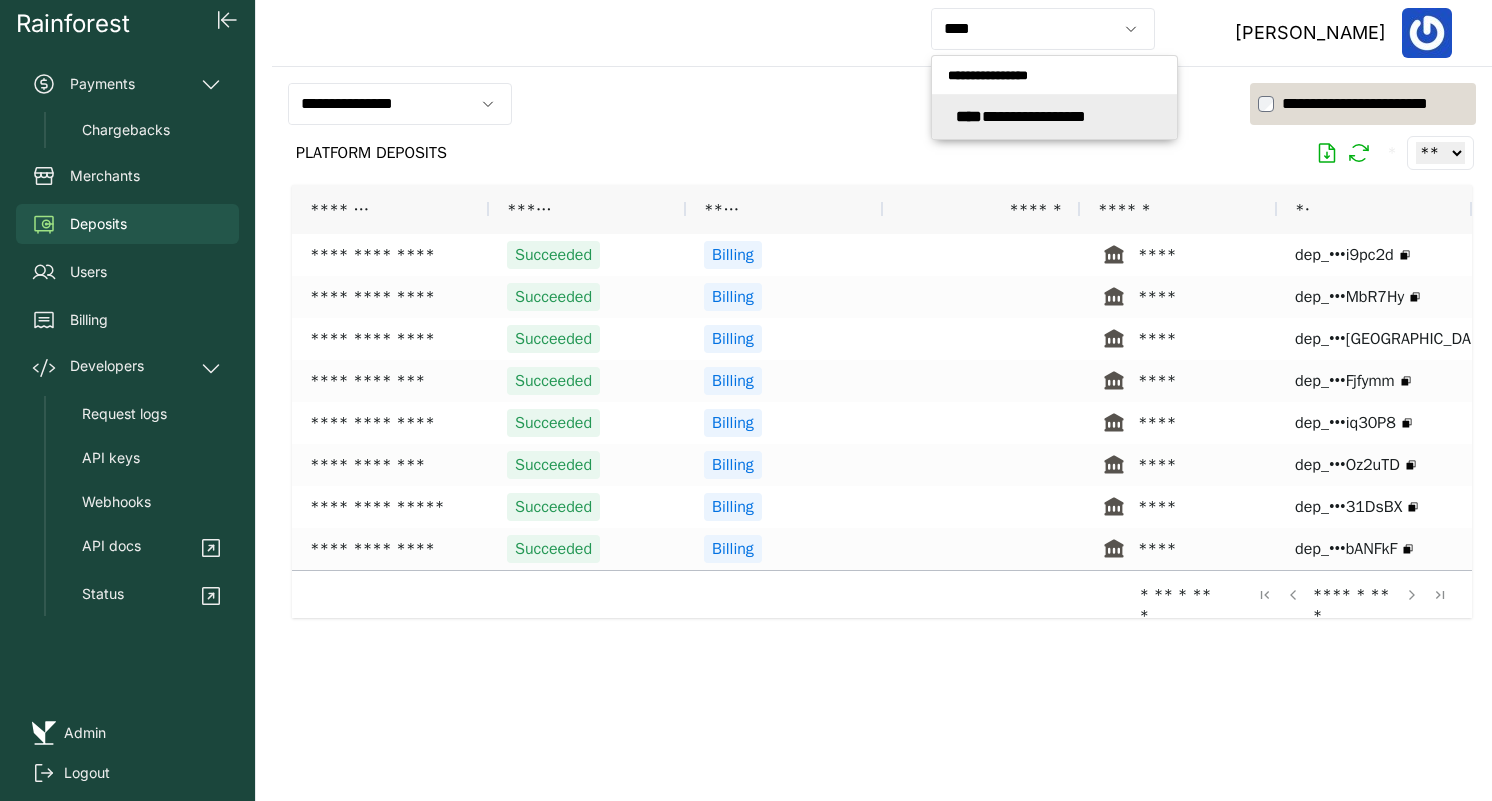 type on "**********" 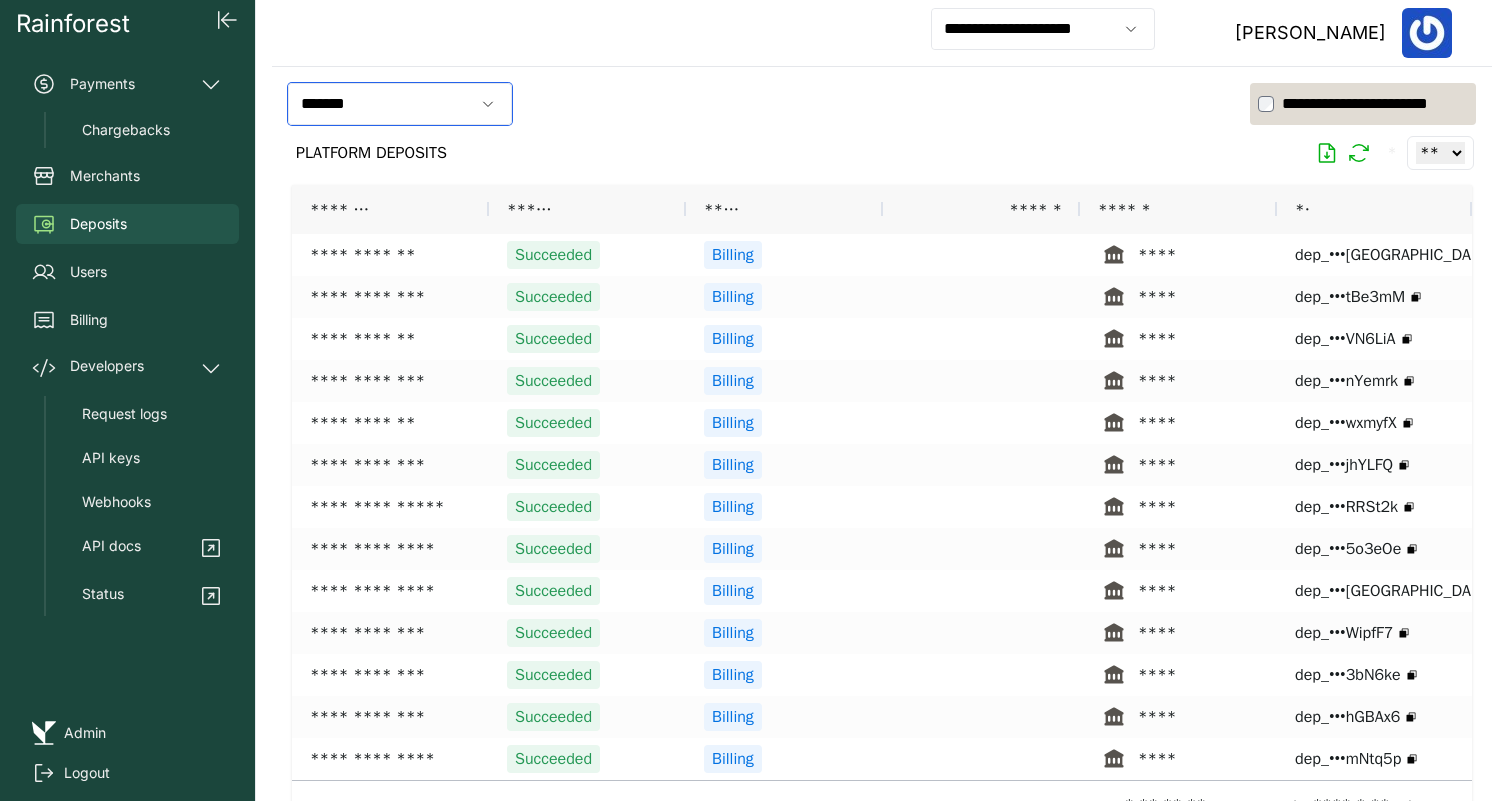 click on "*******" at bounding box center (381, 104) 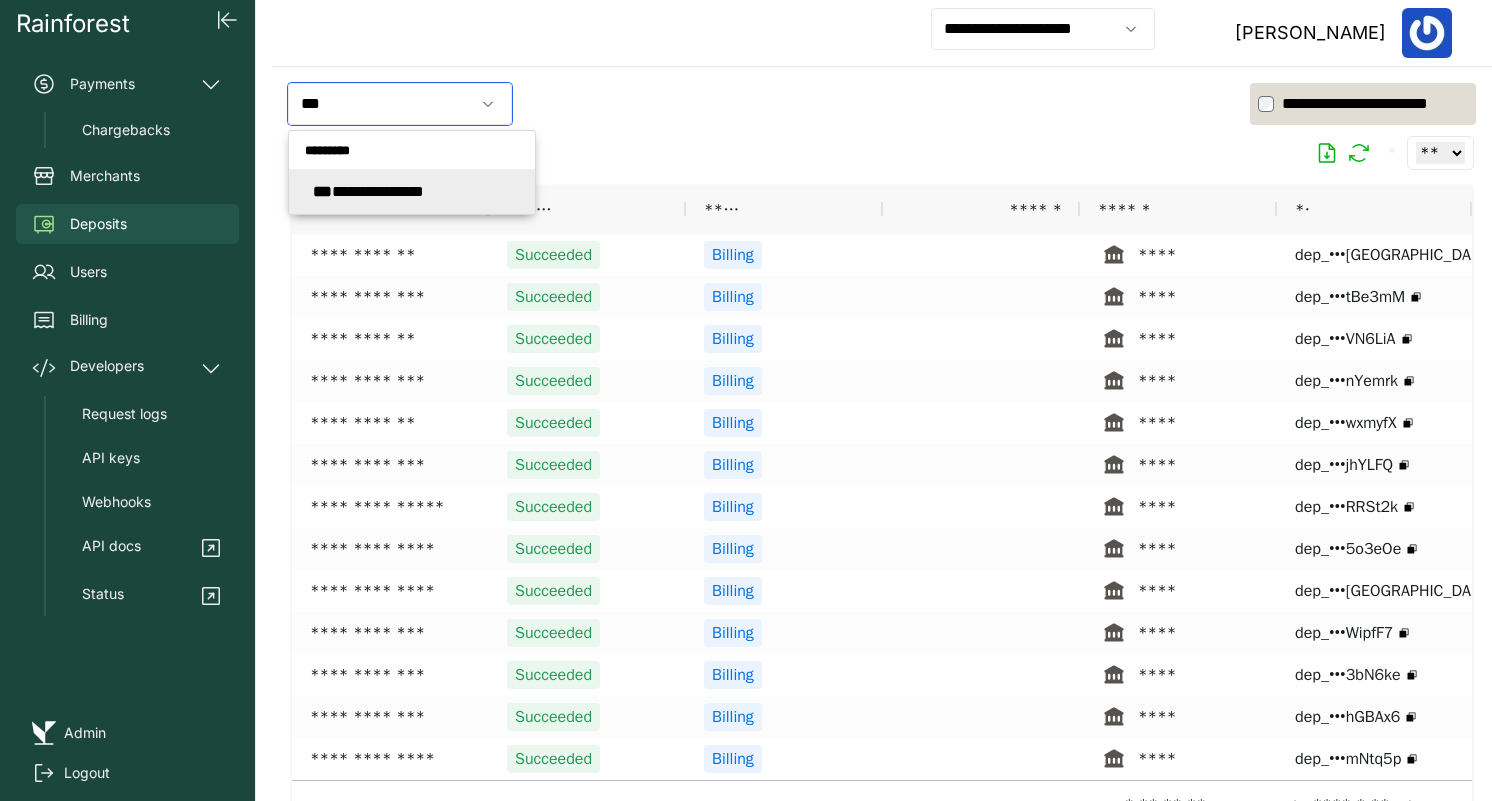 click on "**********" at bounding box center [368, 191] 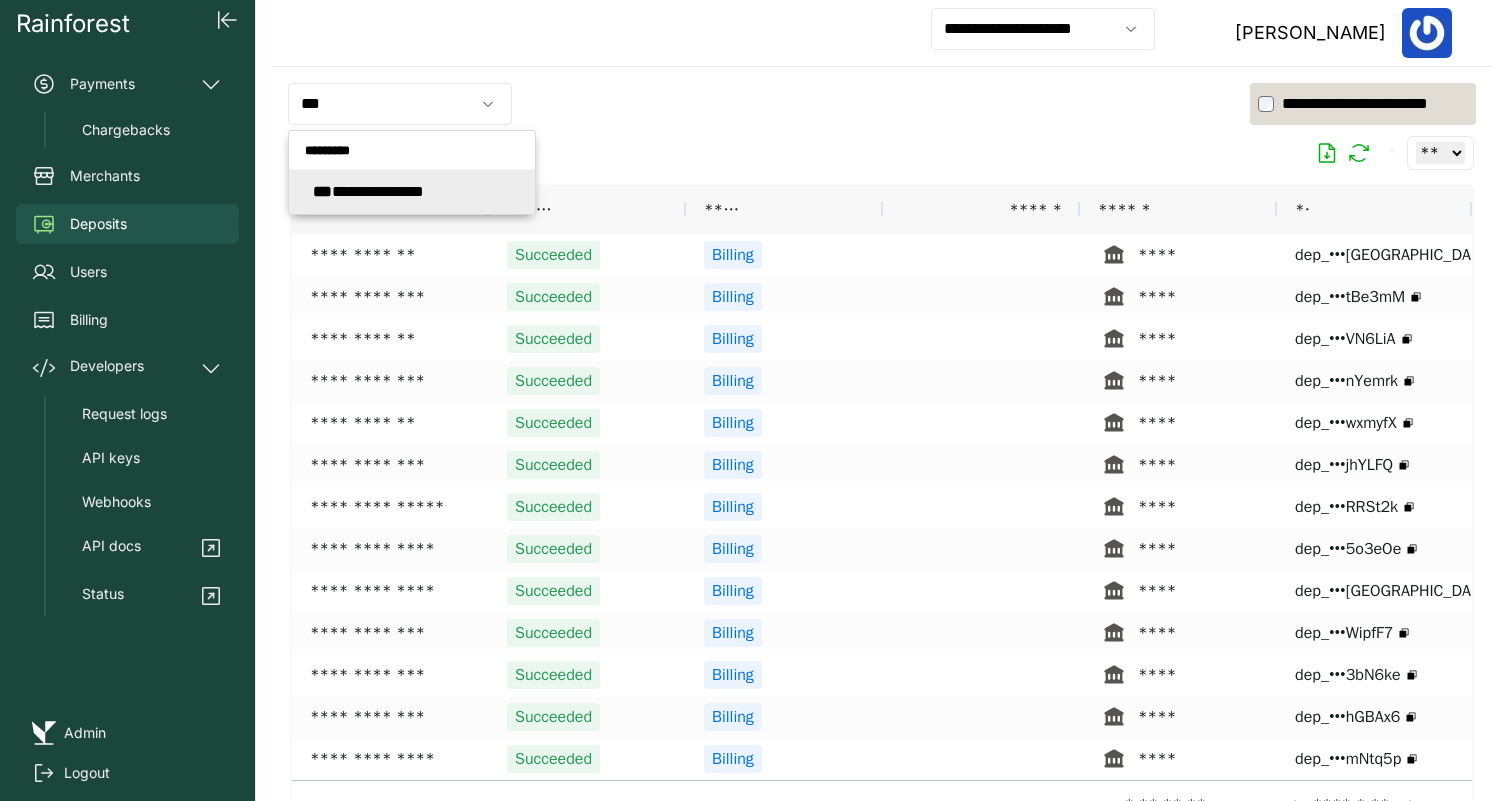 type on "**********" 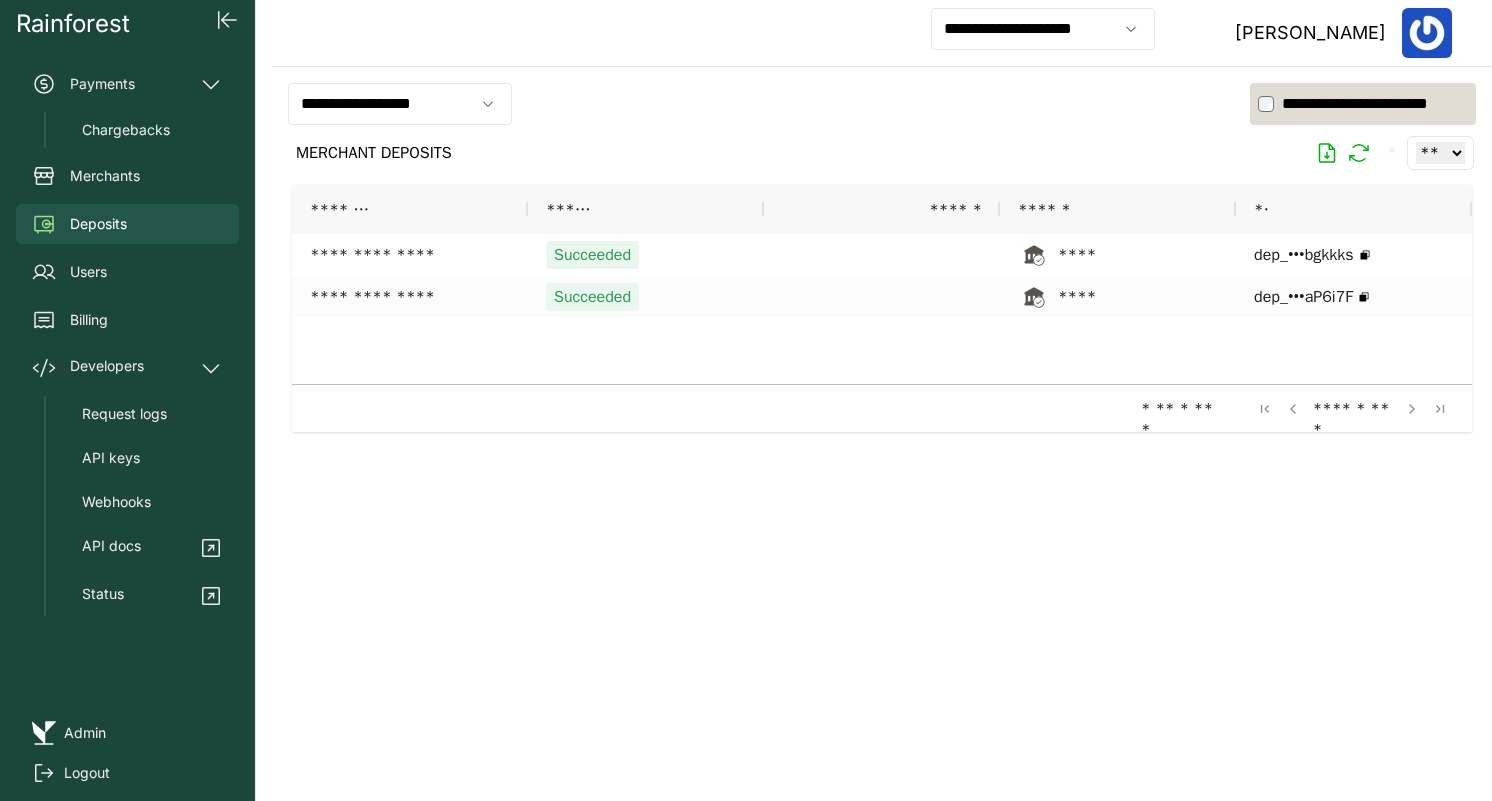 click on "MERCHANT DEPOSITS * ** ** ** ***" at bounding box center [882, 153] 